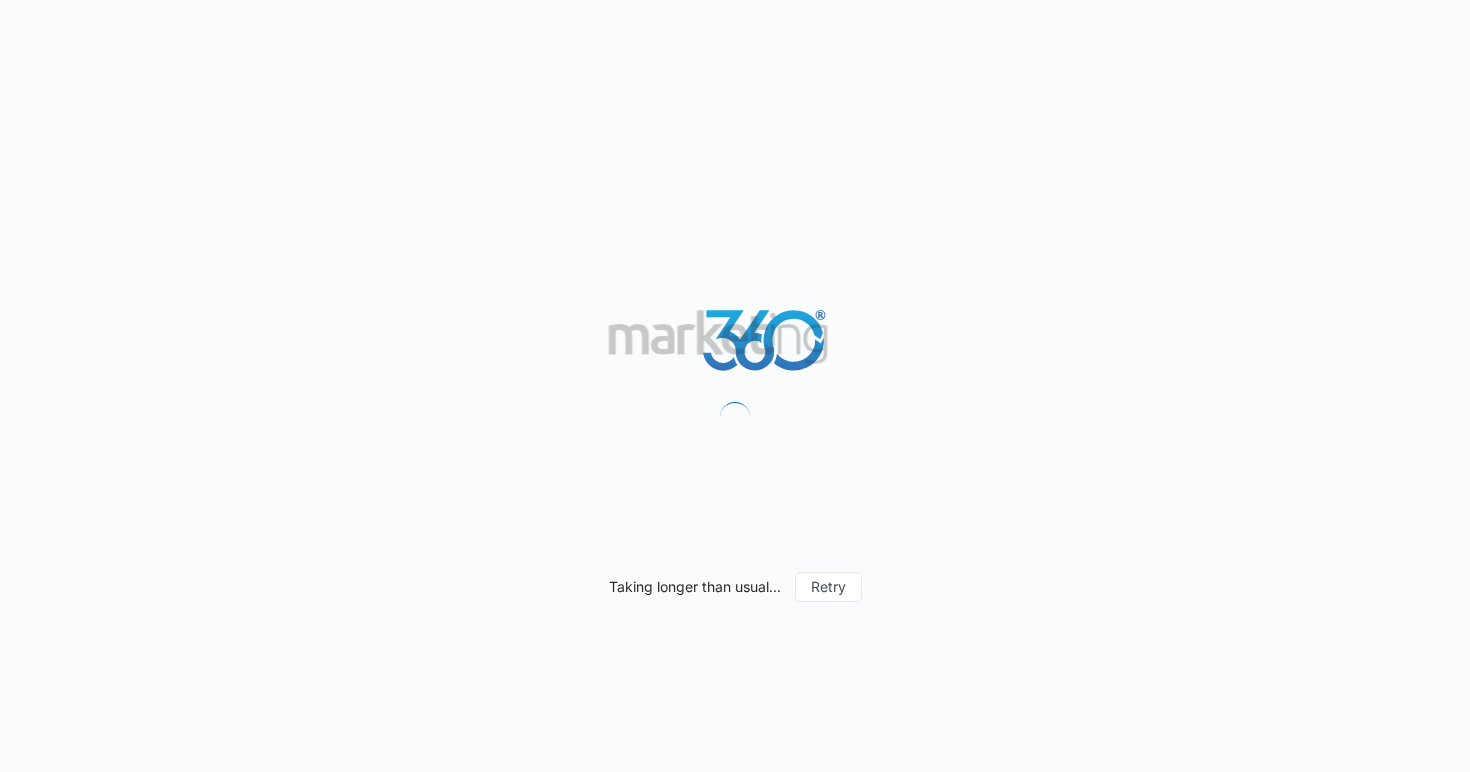scroll, scrollTop: 0, scrollLeft: 0, axis: both 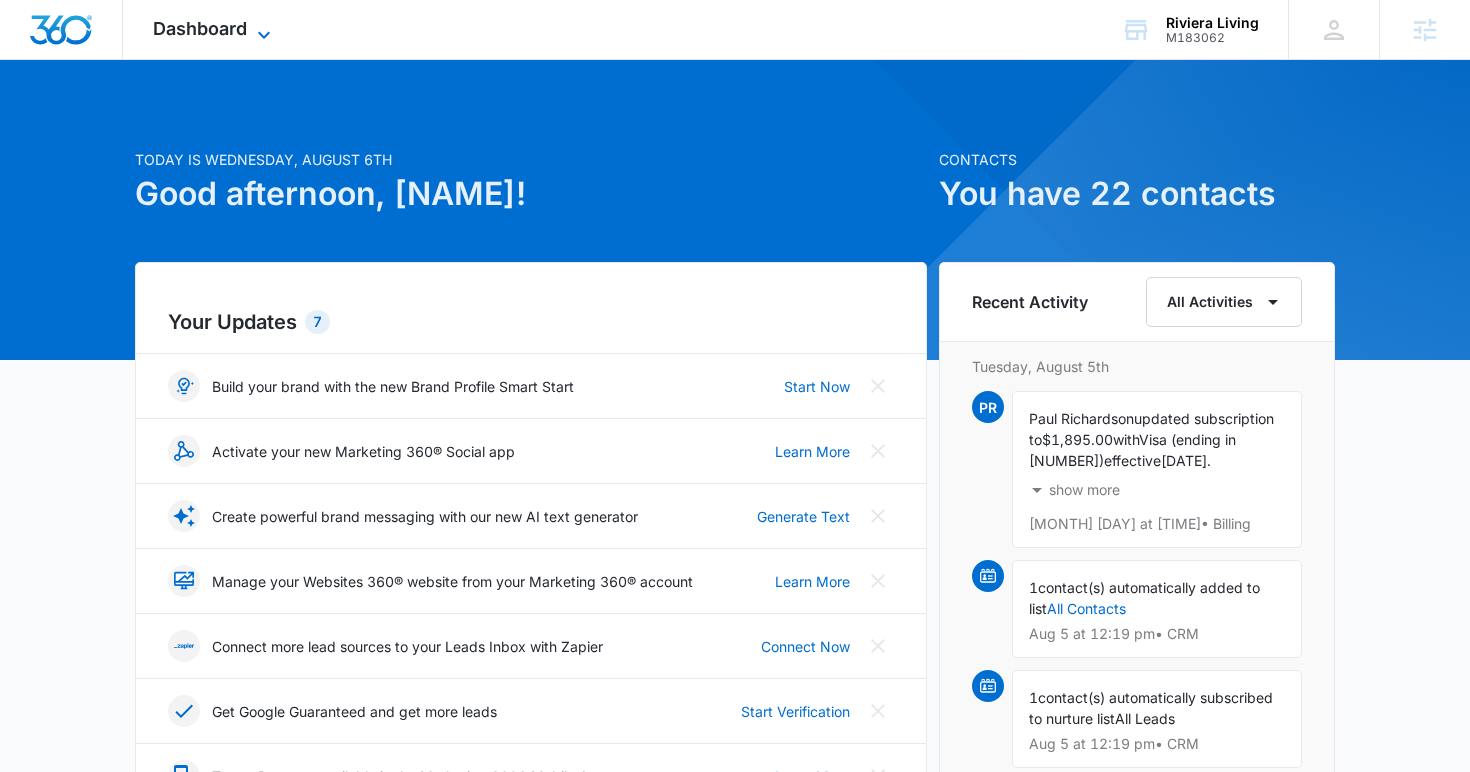 click on "Dashboard" at bounding box center (200, 28) 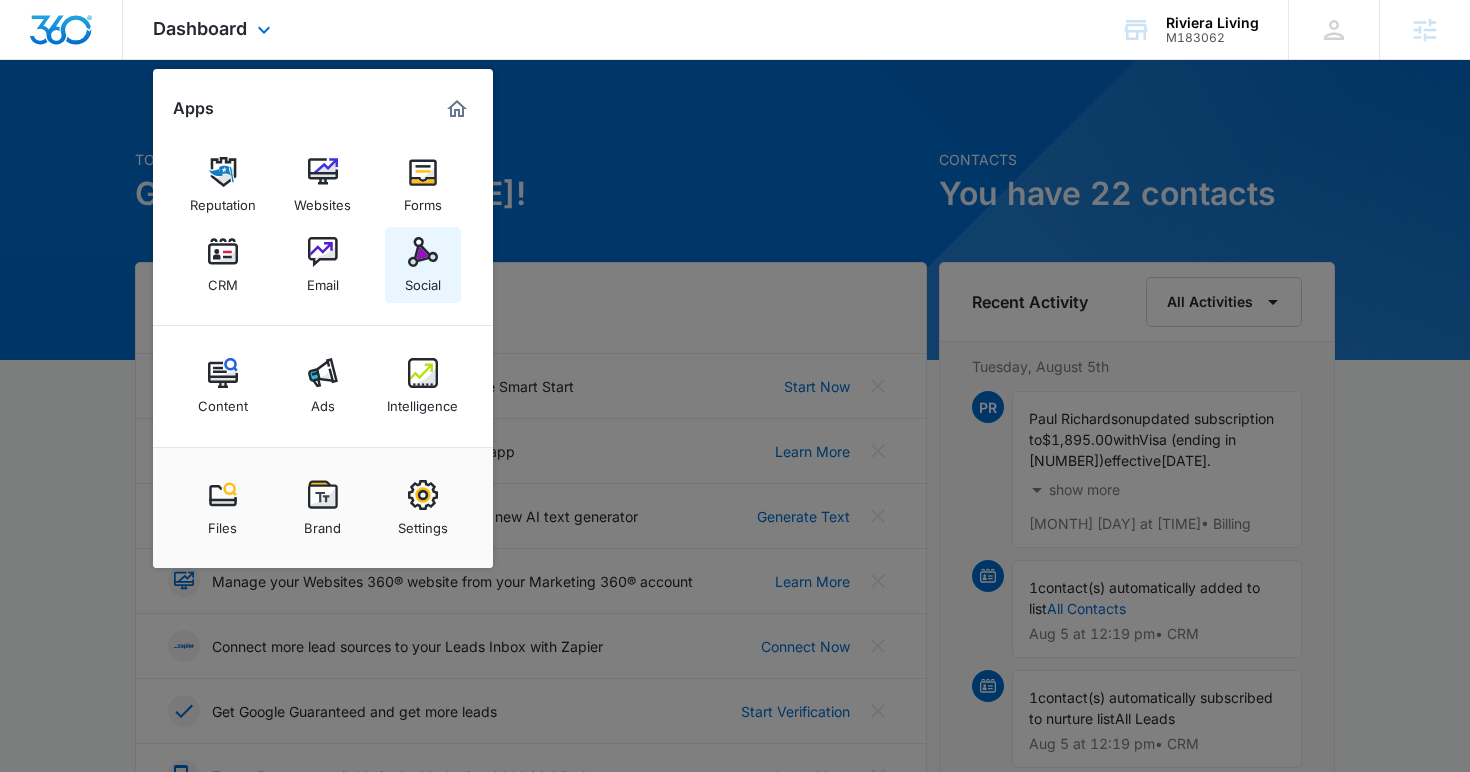 click on "Social" at bounding box center (423, 280) 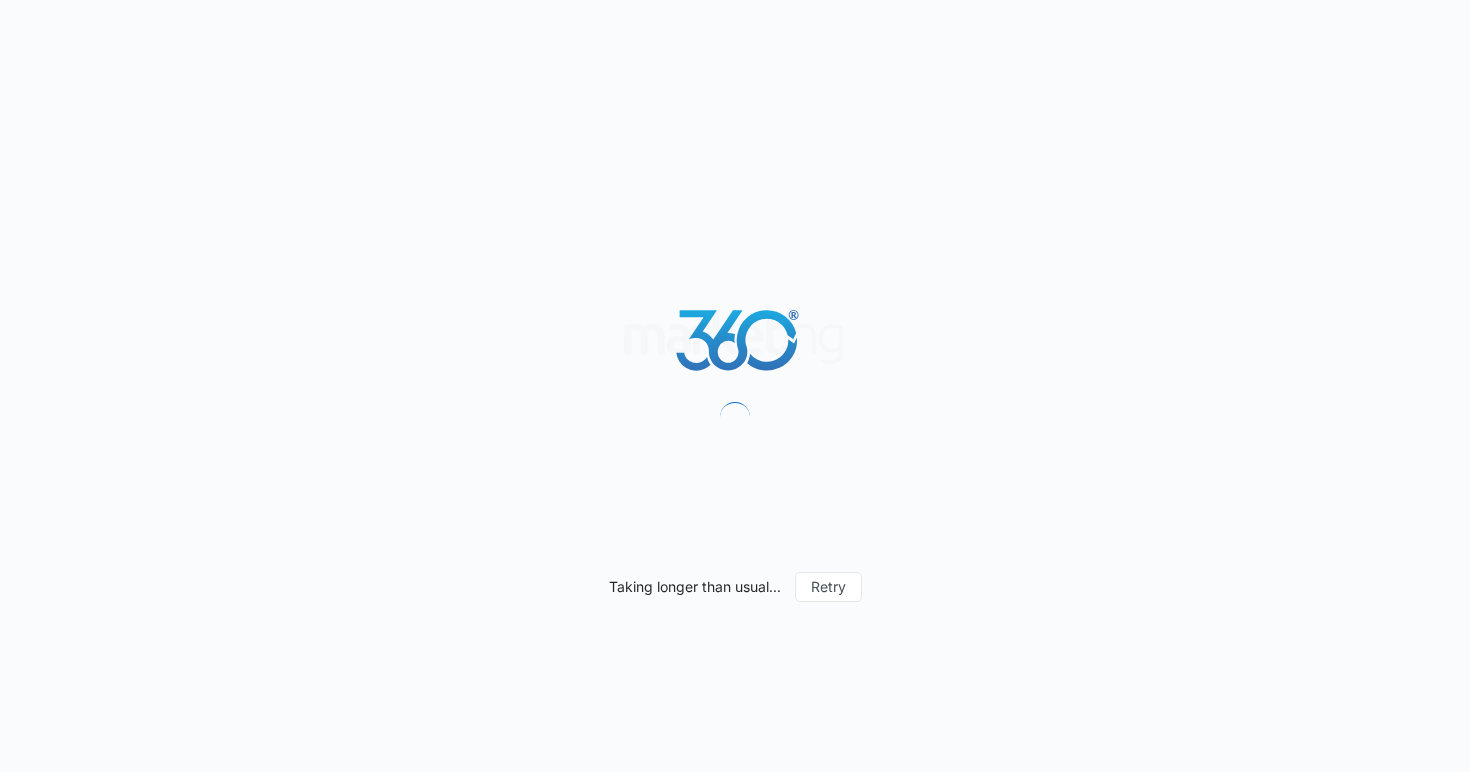 scroll, scrollTop: 0, scrollLeft: 0, axis: both 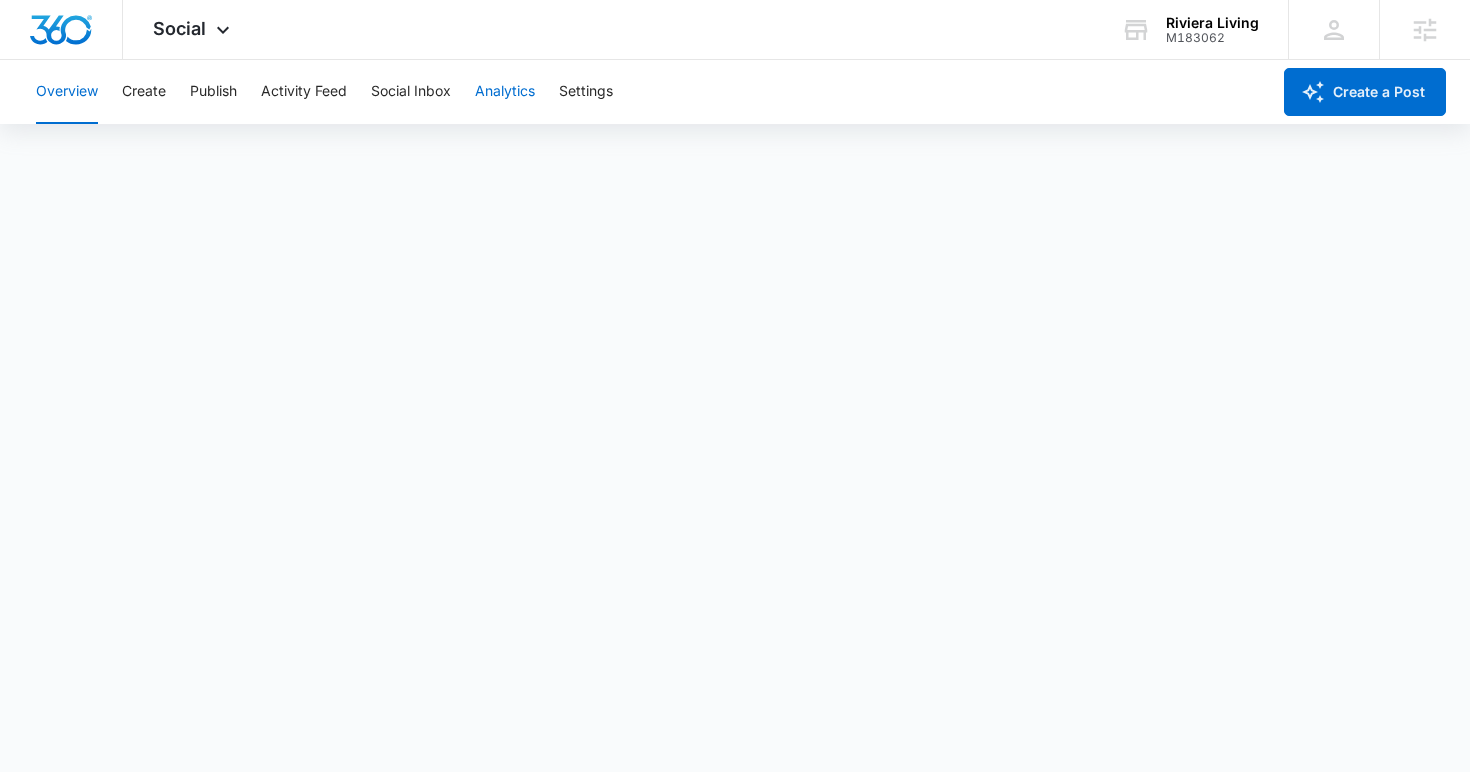 click on "Analytics" at bounding box center (505, 92) 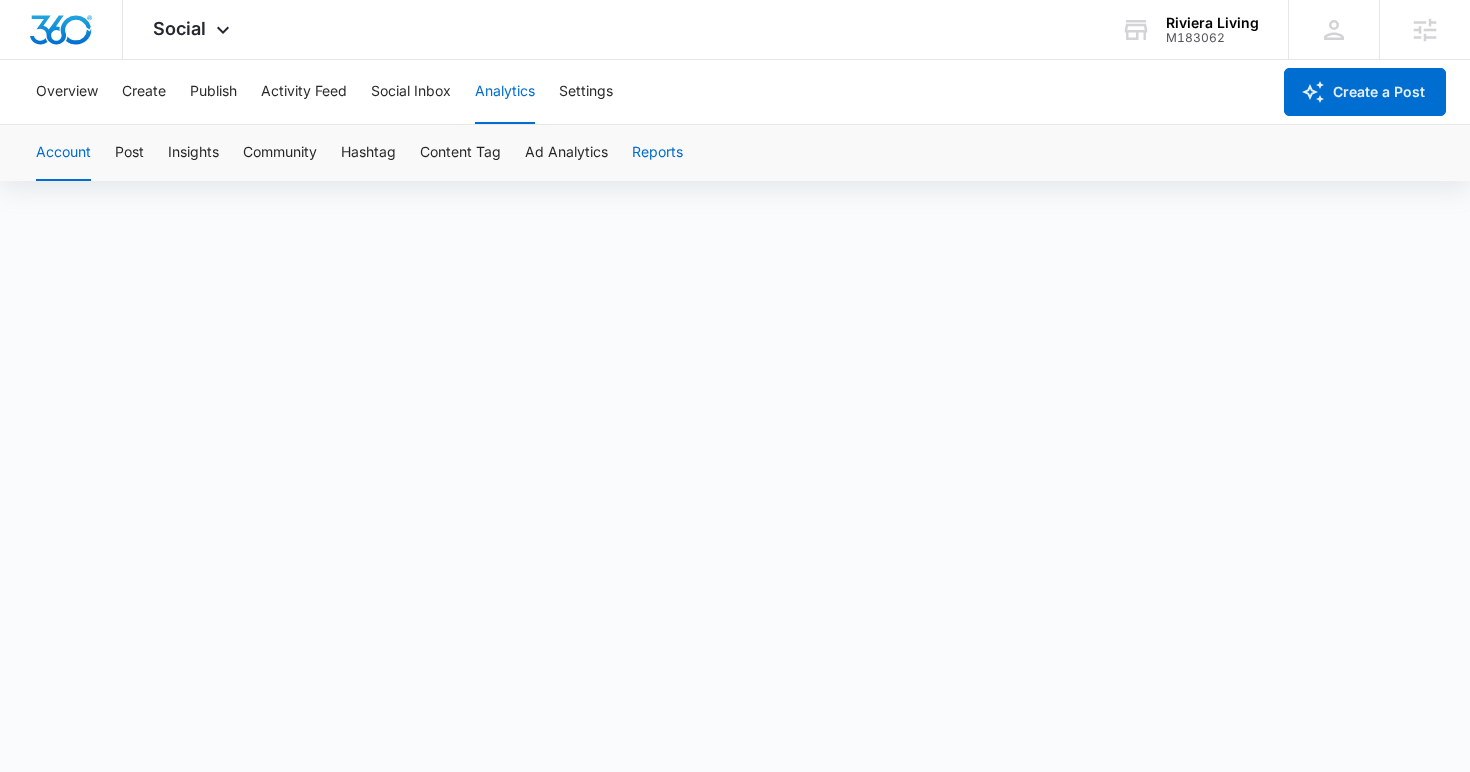 click on "Reports" at bounding box center (657, 153) 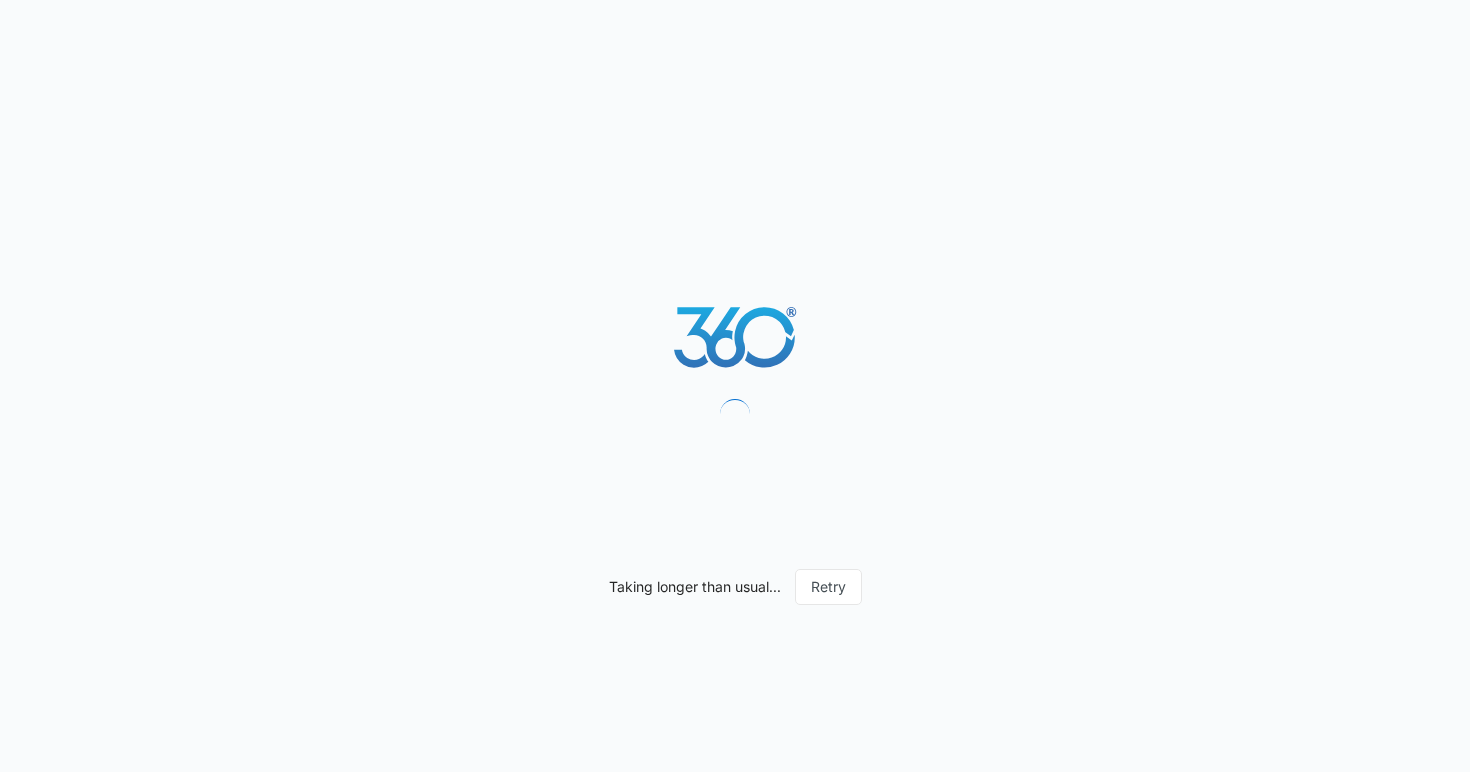 scroll, scrollTop: 0, scrollLeft: 0, axis: both 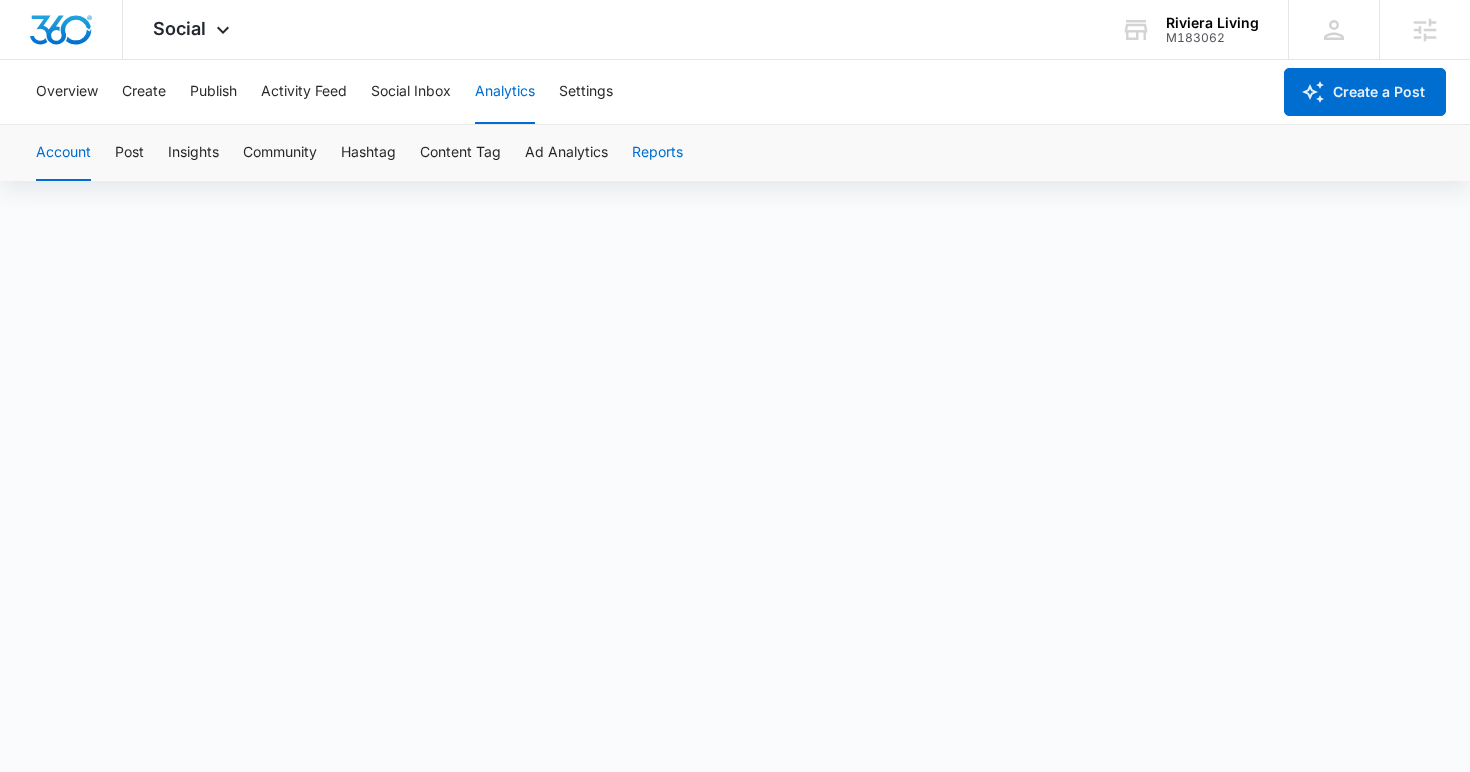 click on "Reports" at bounding box center [657, 153] 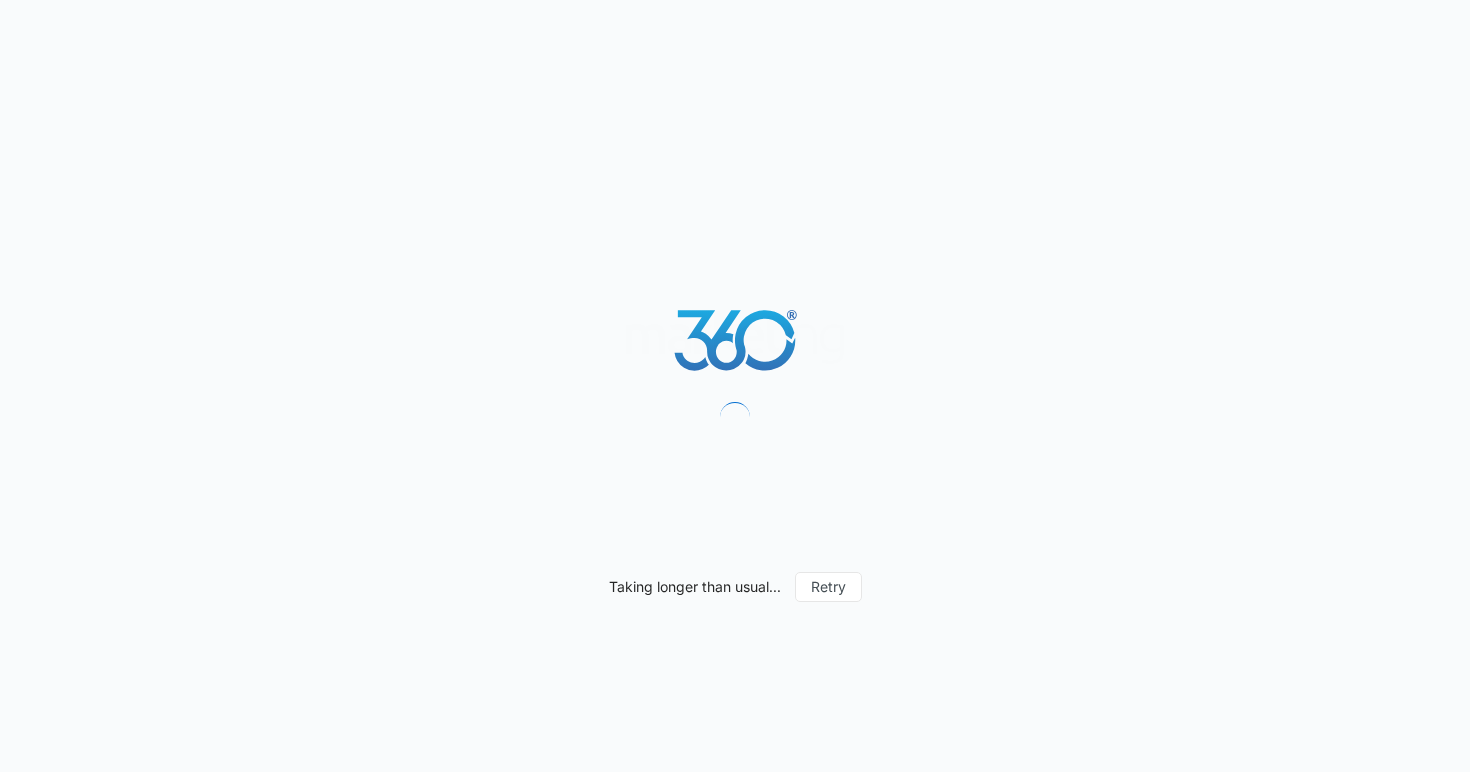 scroll, scrollTop: 0, scrollLeft: 0, axis: both 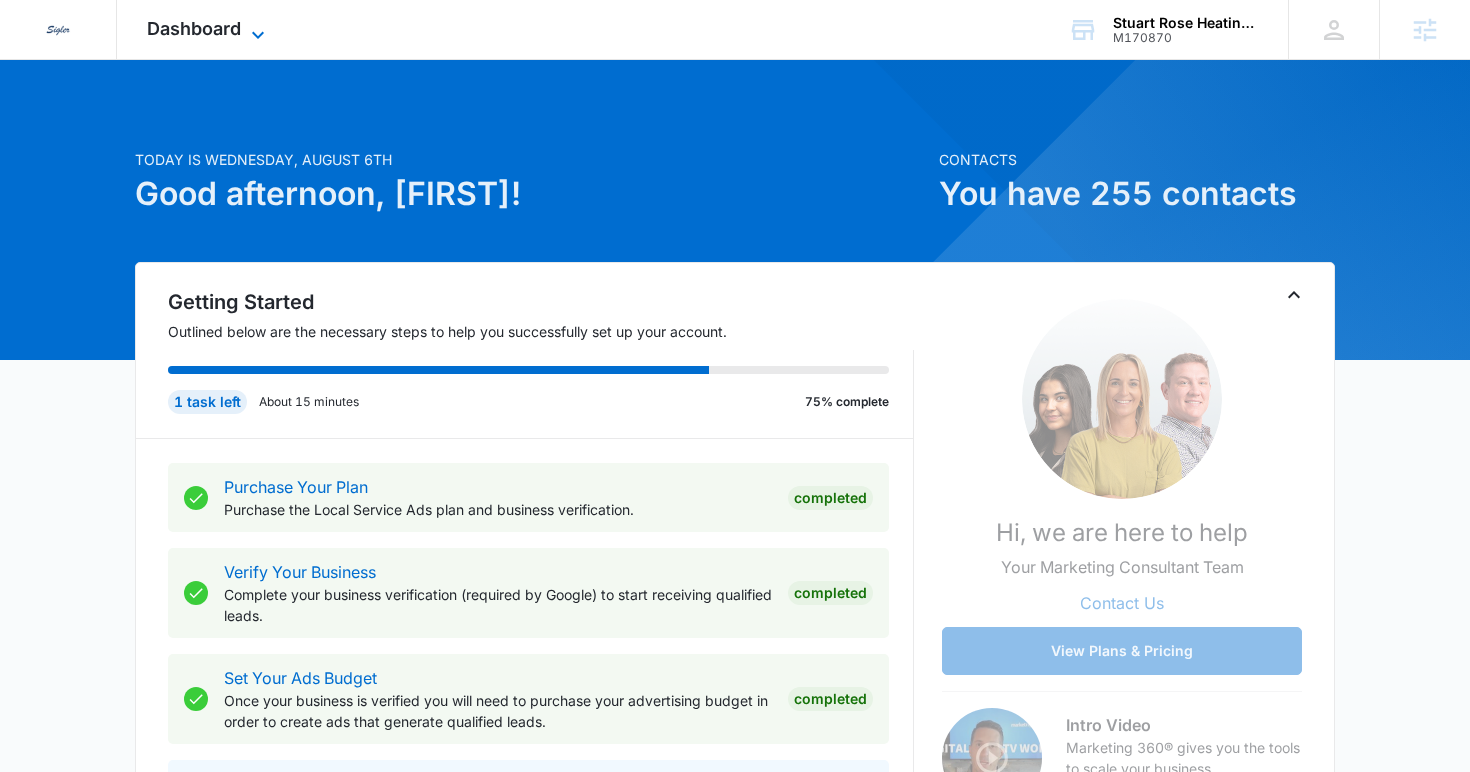 click on "Dashboard" at bounding box center [194, 28] 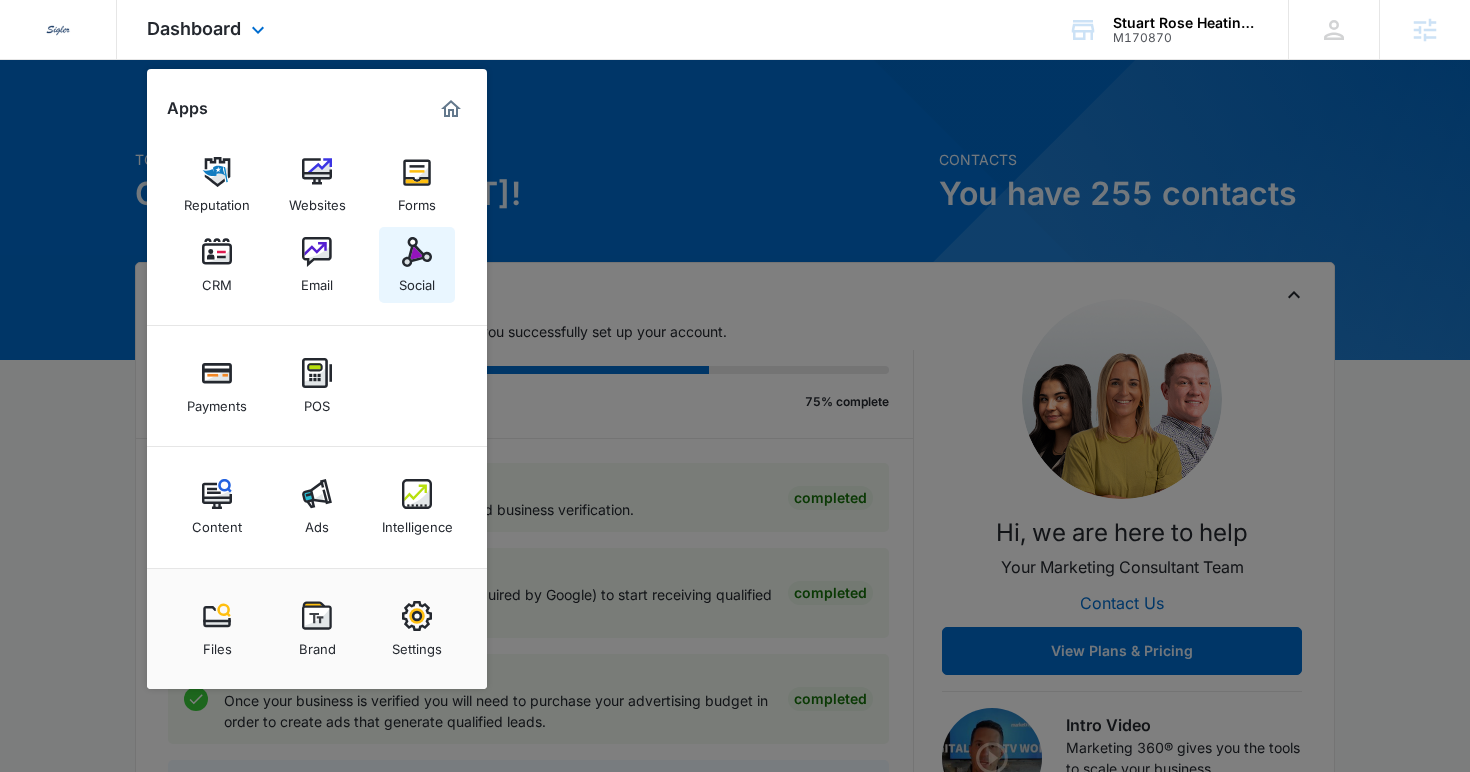 click on "Social" at bounding box center [417, 280] 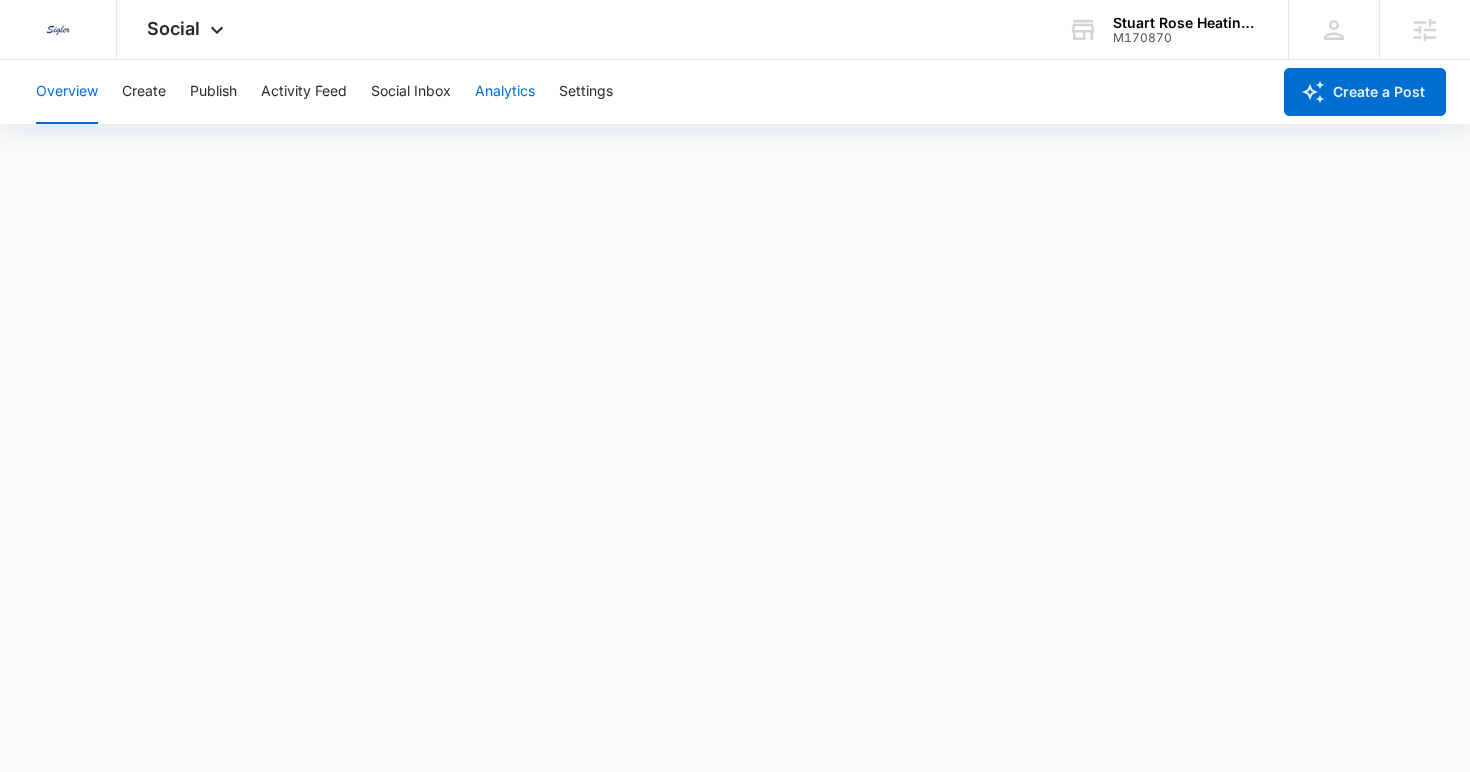 click on "Analytics" at bounding box center (505, 92) 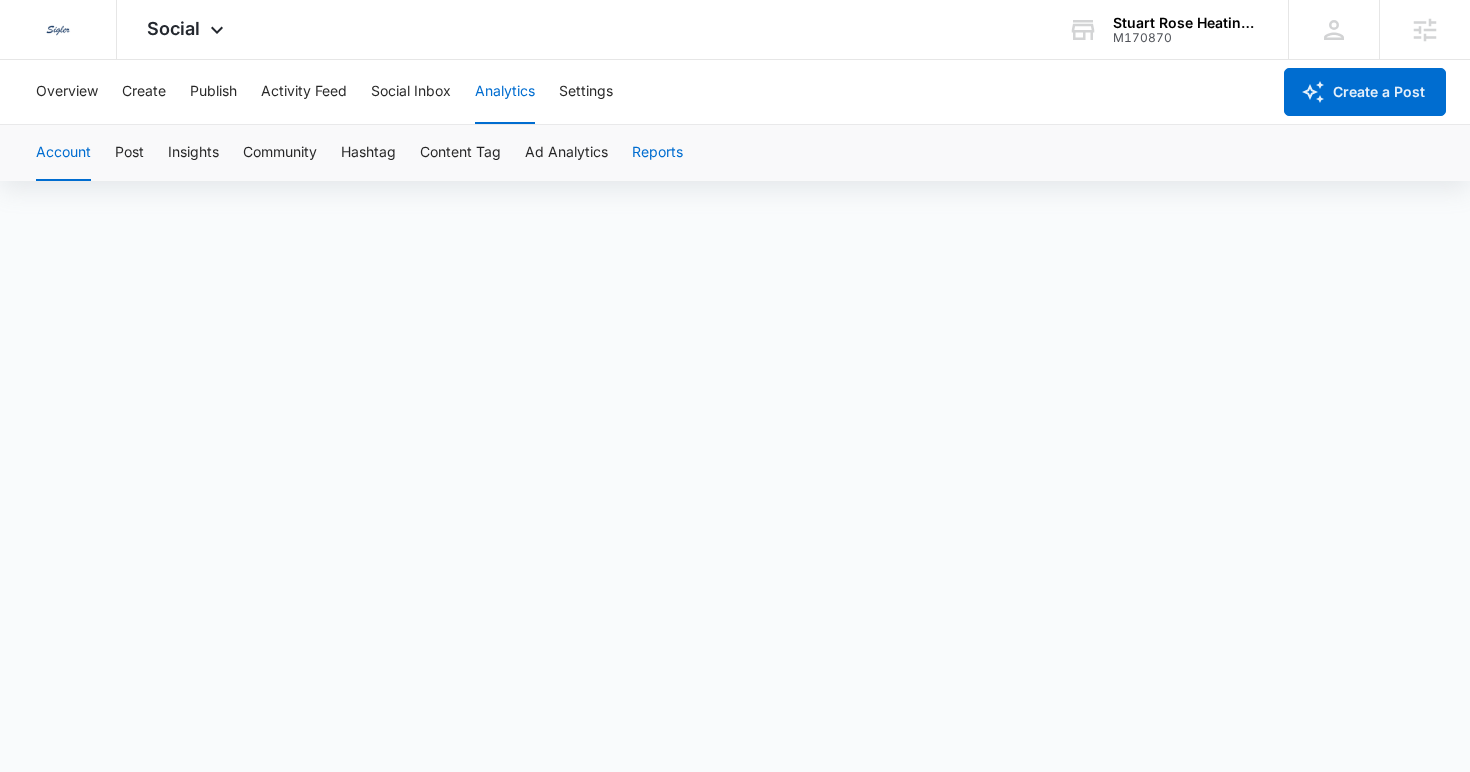 click on "Reports" at bounding box center (657, 153) 